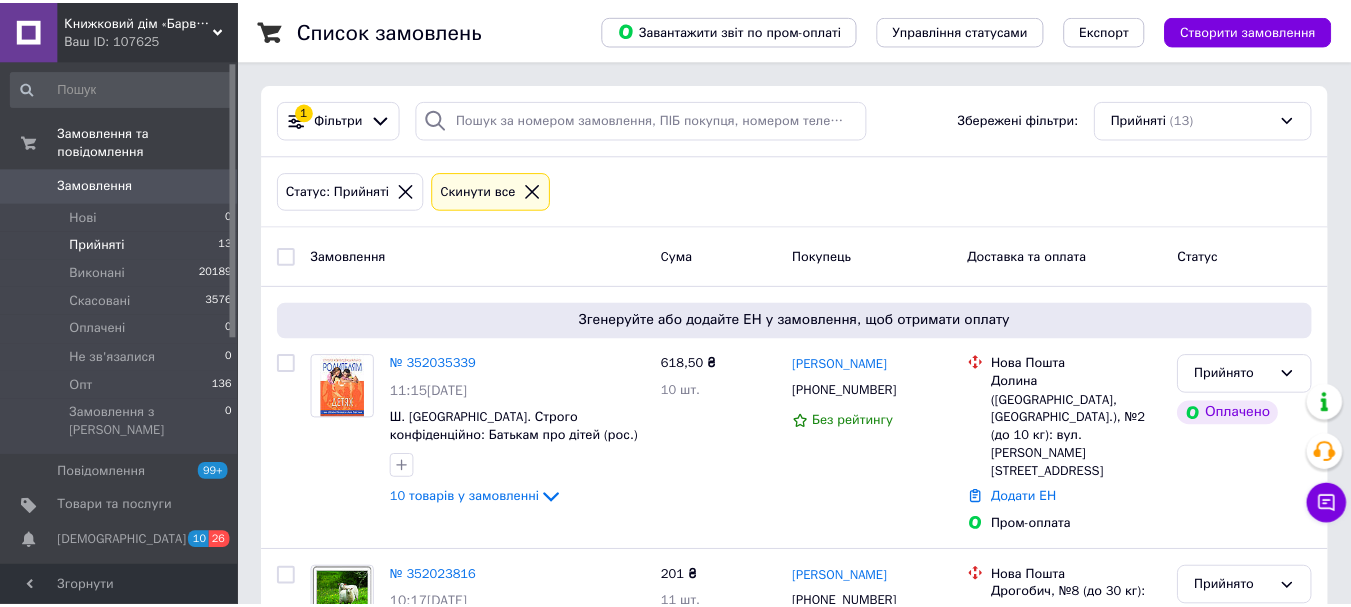 scroll, scrollTop: 0, scrollLeft: 0, axis: both 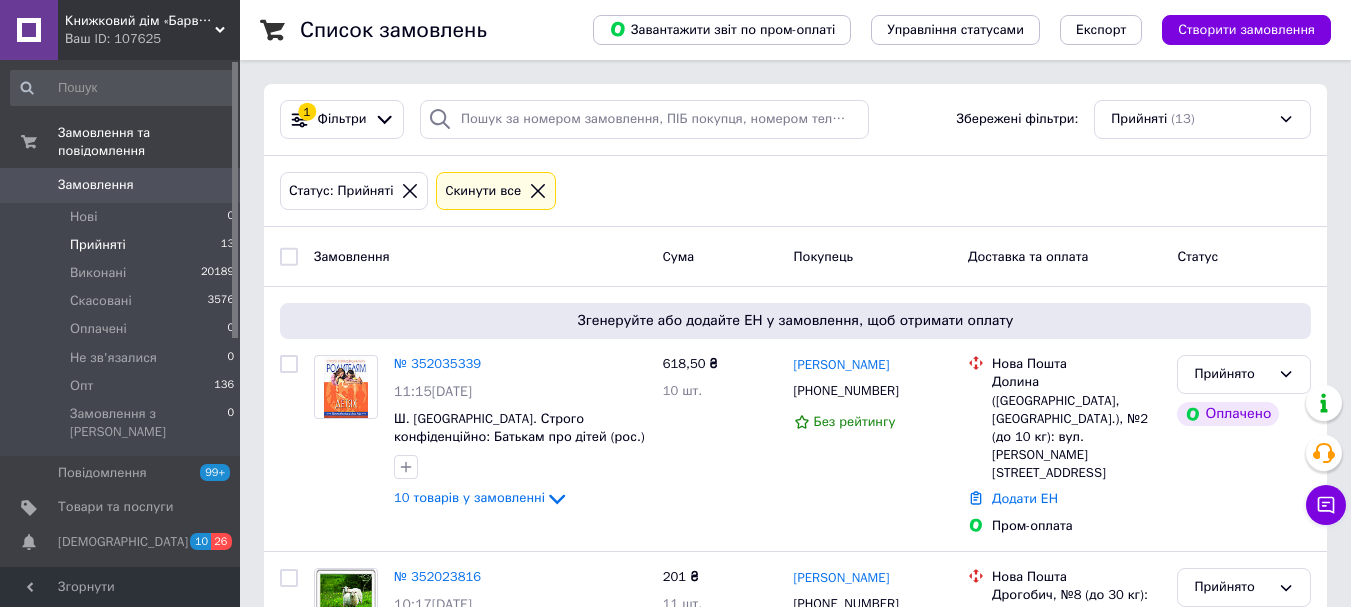 click on "Cкинути все" at bounding box center [483, 191] 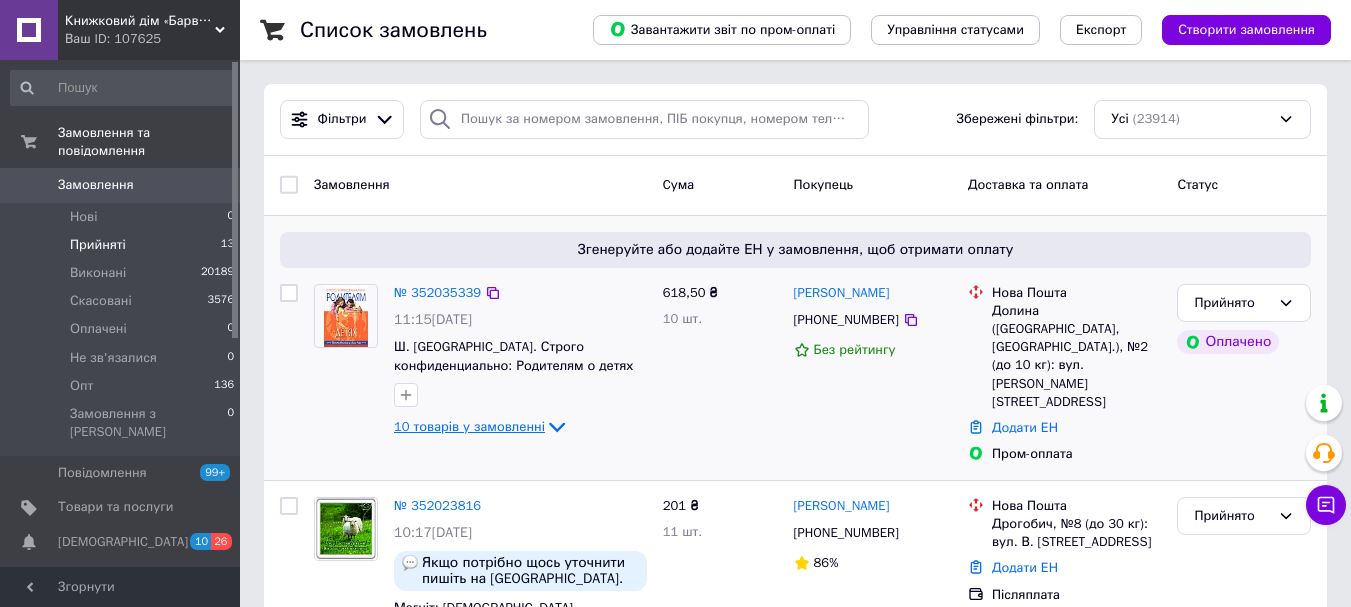 click on "10 товарів у замовленні" at bounding box center [469, 426] 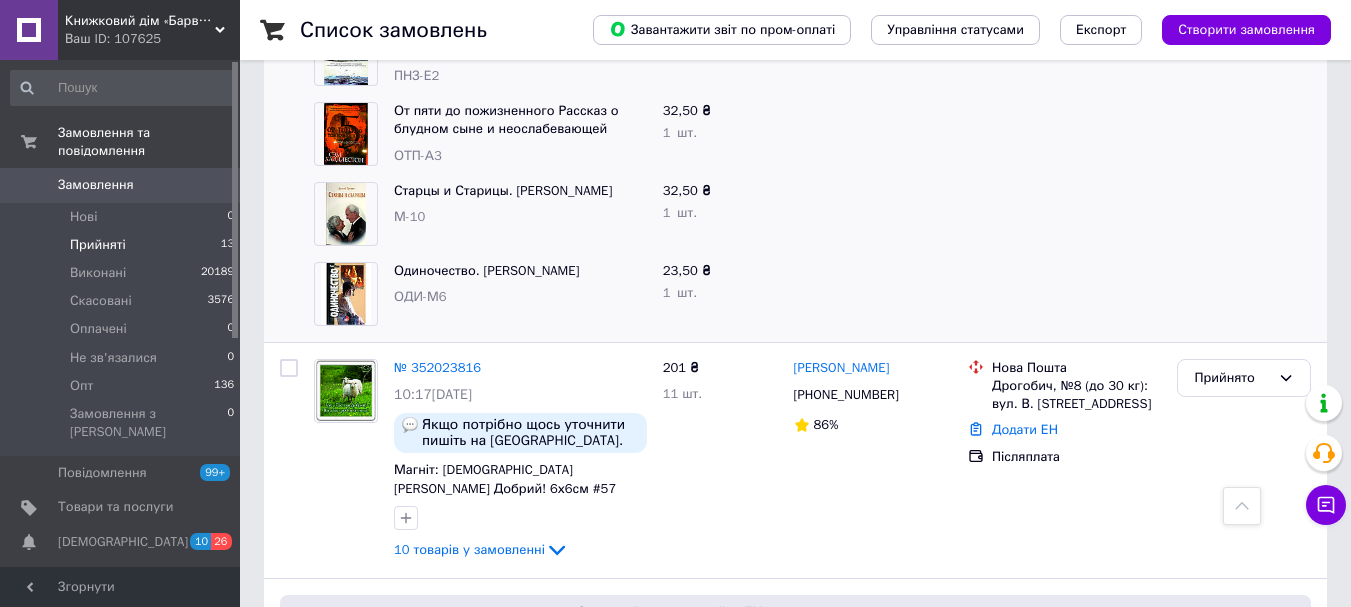 scroll, scrollTop: 12470, scrollLeft: 0, axis: vertical 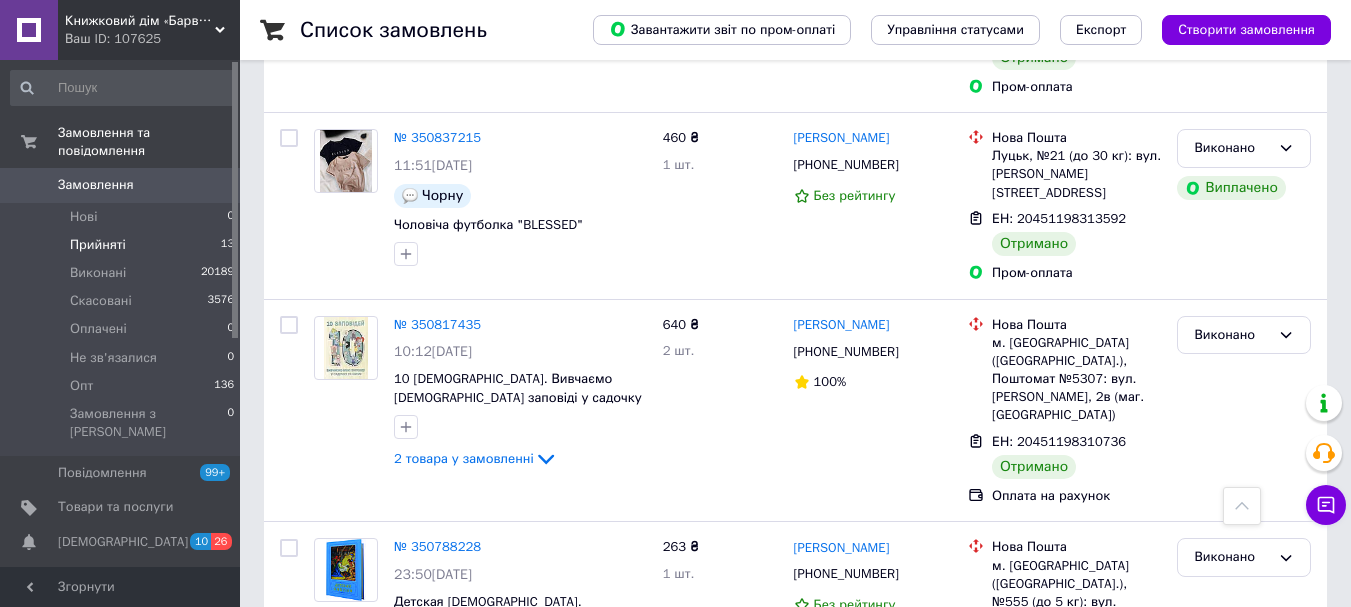 click on "Прийняті" at bounding box center [98, 245] 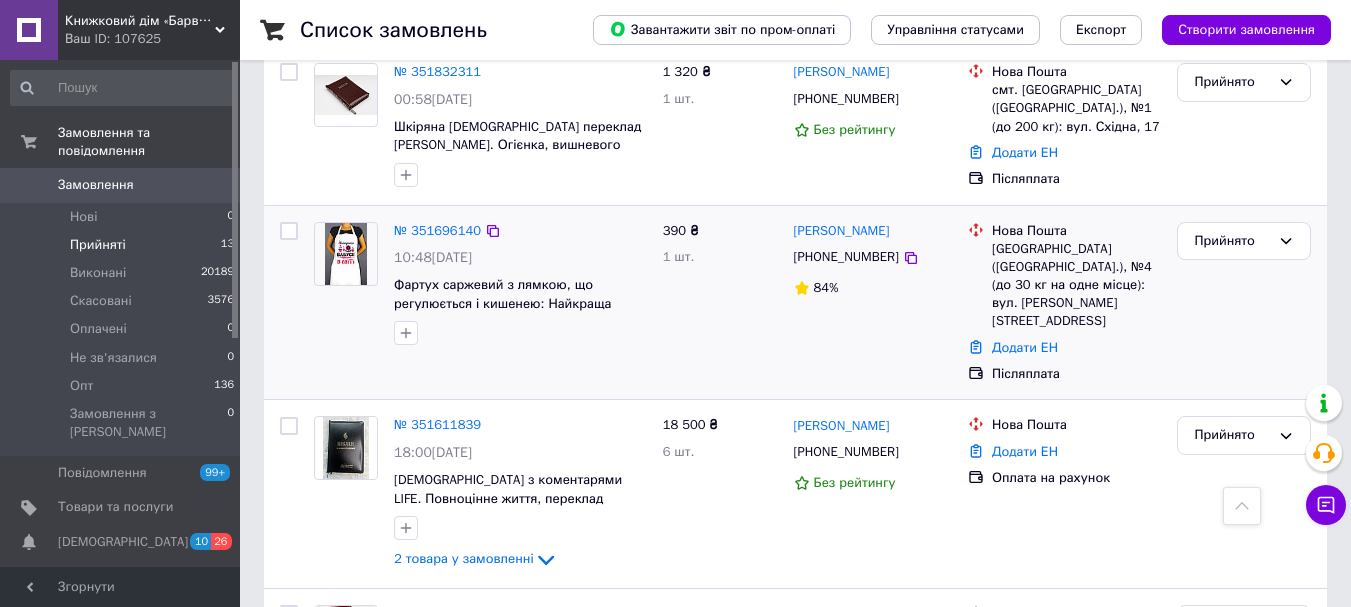 scroll, scrollTop: 2300, scrollLeft: 0, axis: vertical 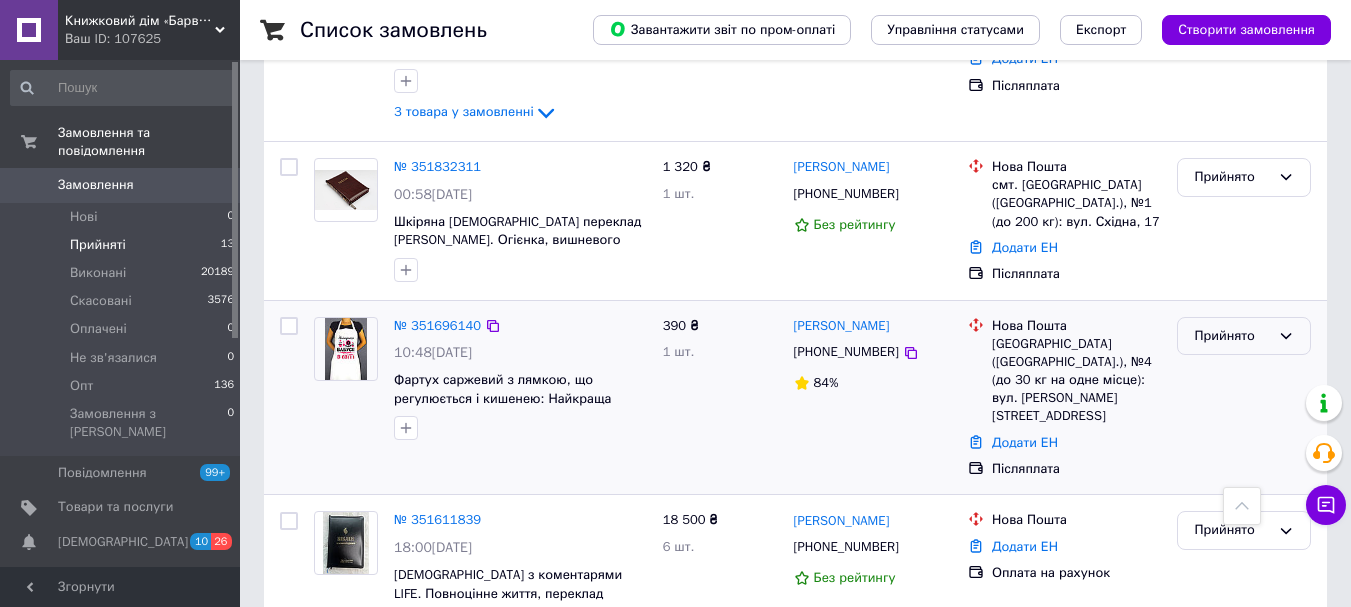 click on "Прийнято" at bounding box center [1232, 336] 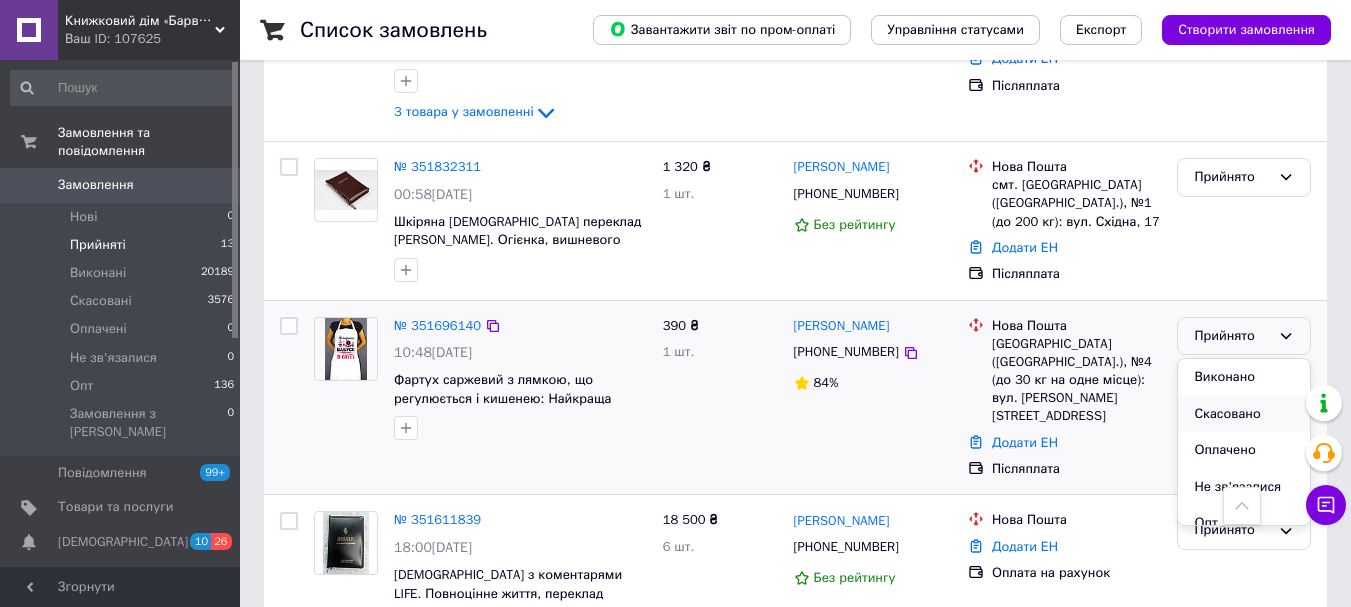 click on "Скасовано" at bounding box center (1244, 414) 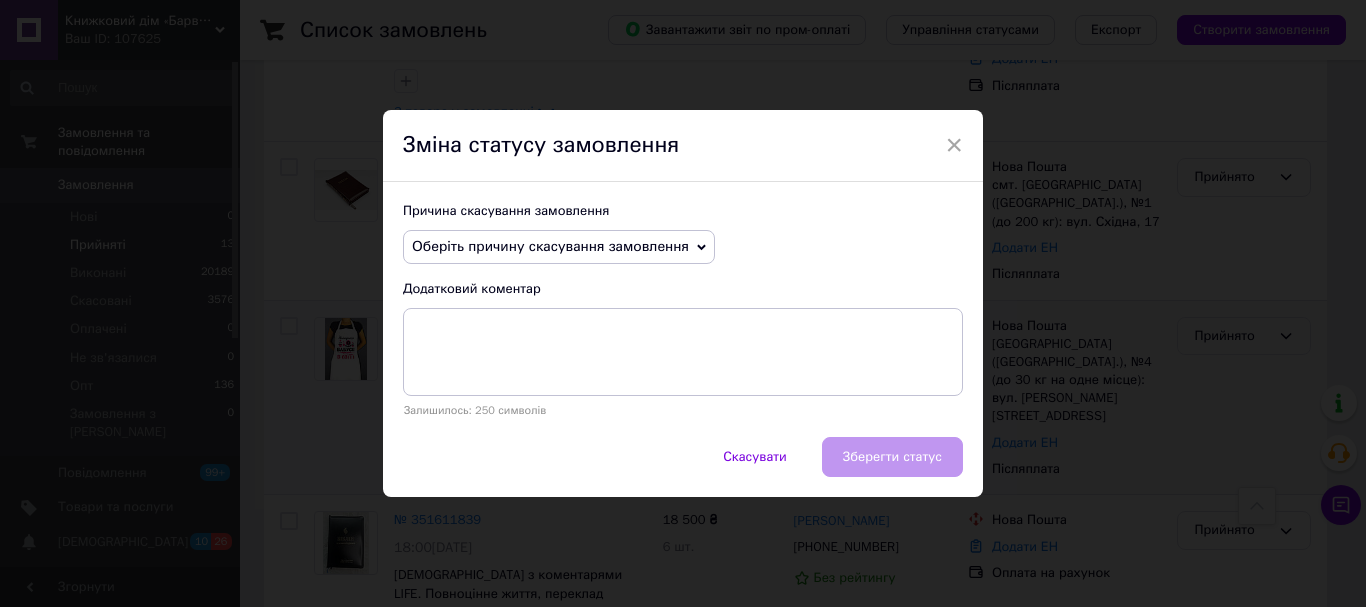 click on "Оберіть причину скасування замовлення" at bounding box center (559, 247) 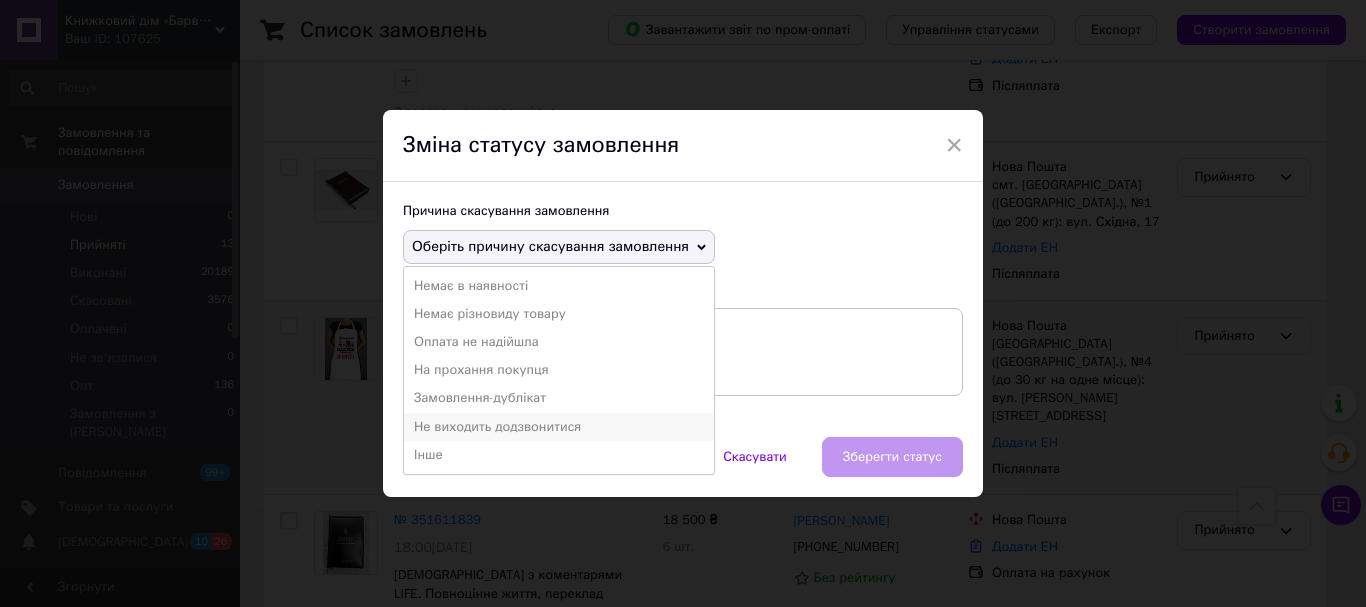 click on "Не виходить додзвонитися" at bounding box center (559, 427) 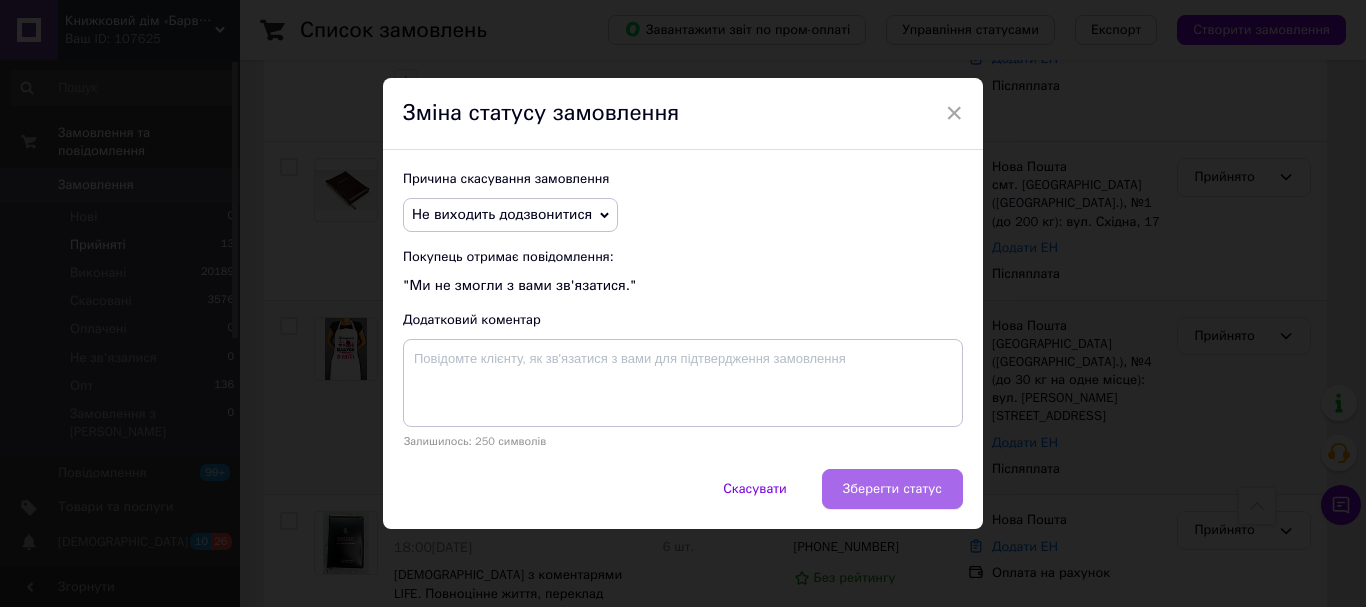 click on "Зберегти статус" at bounding box center [892, 489] 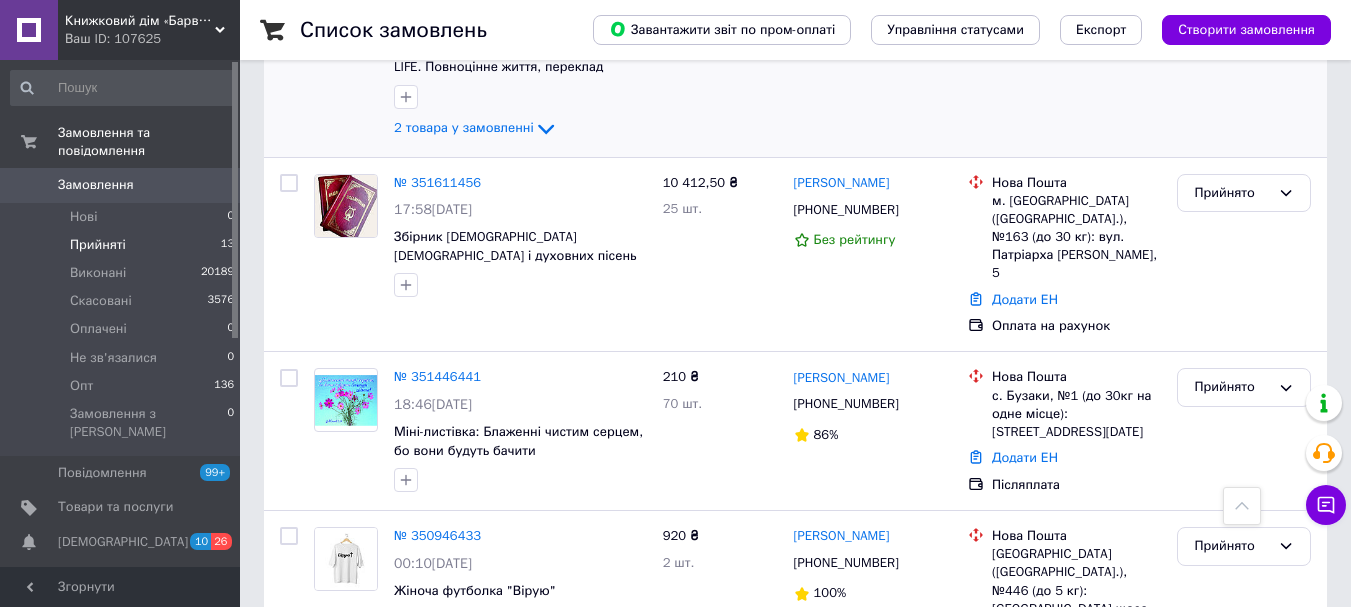 scroll, scrollTop: 2900, scrollLeft: 0, axis: vertical 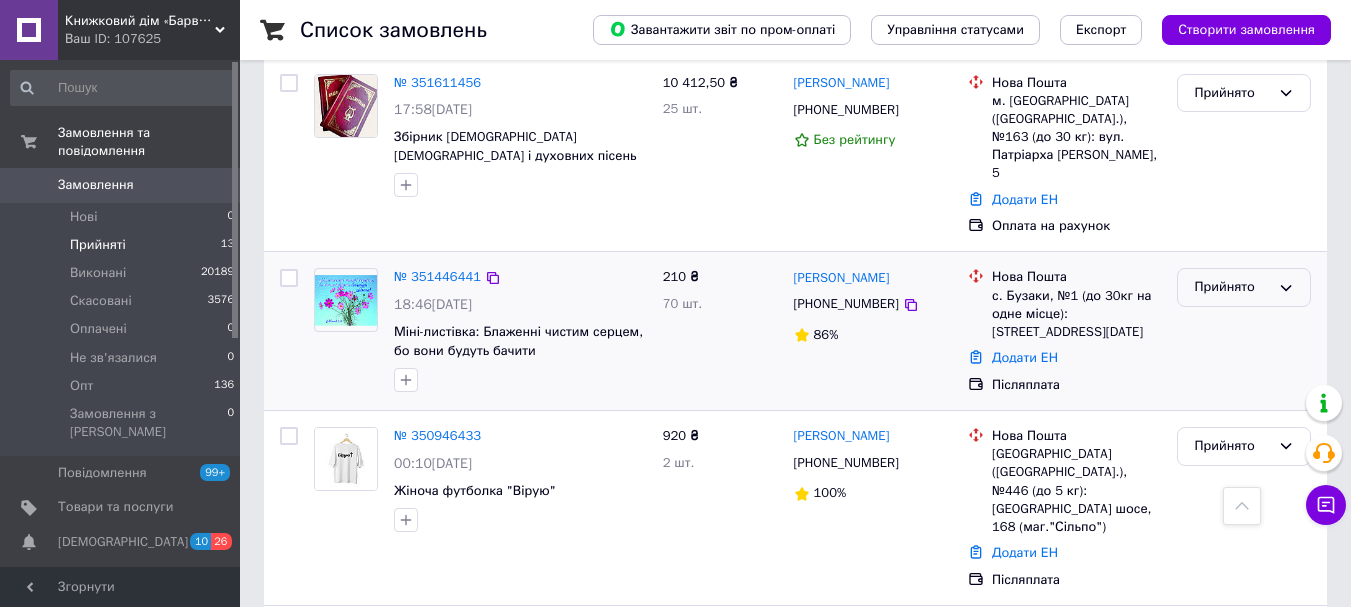 click on "Прийнято" at bounding box center (1232, 287) 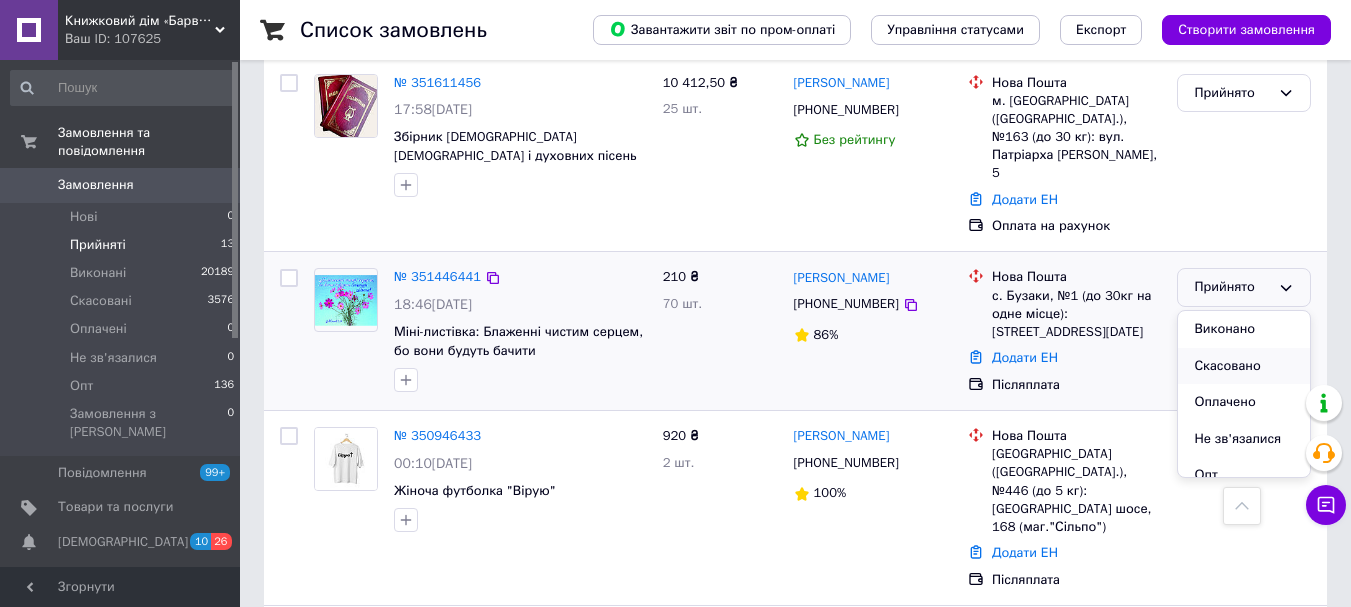 click on "Скасовано" at bounding box center [1244, 366] 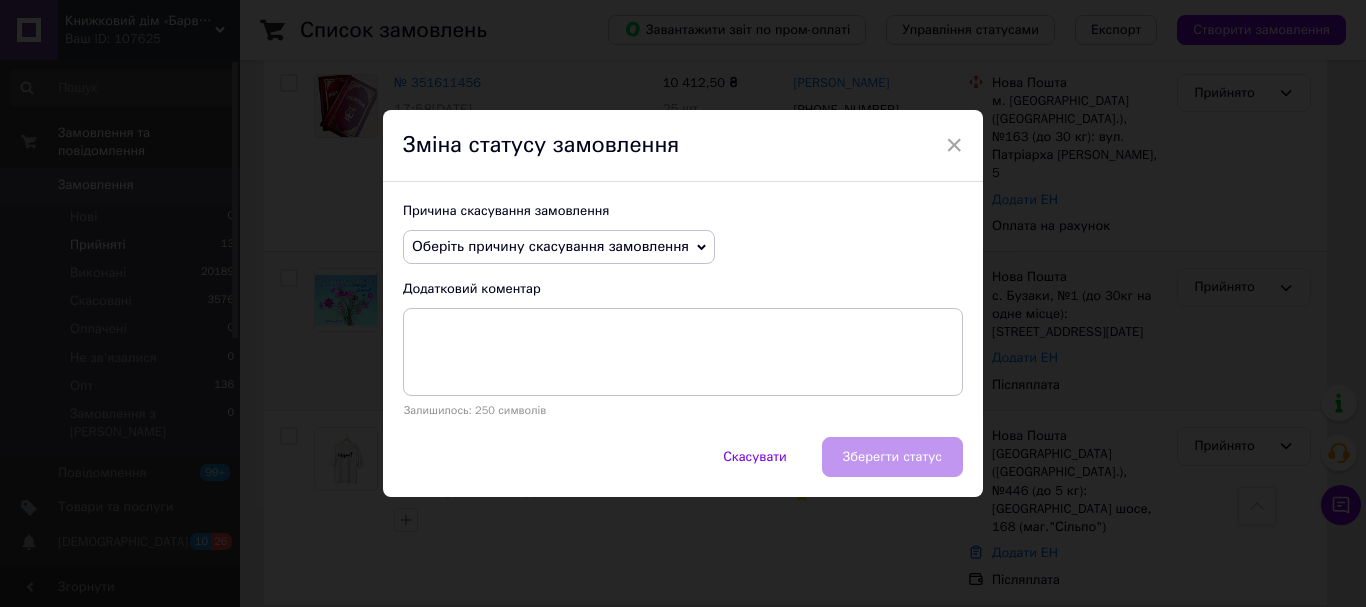 click on "Оберіть причину скасування замовлення" at bounding box center (550, 246) 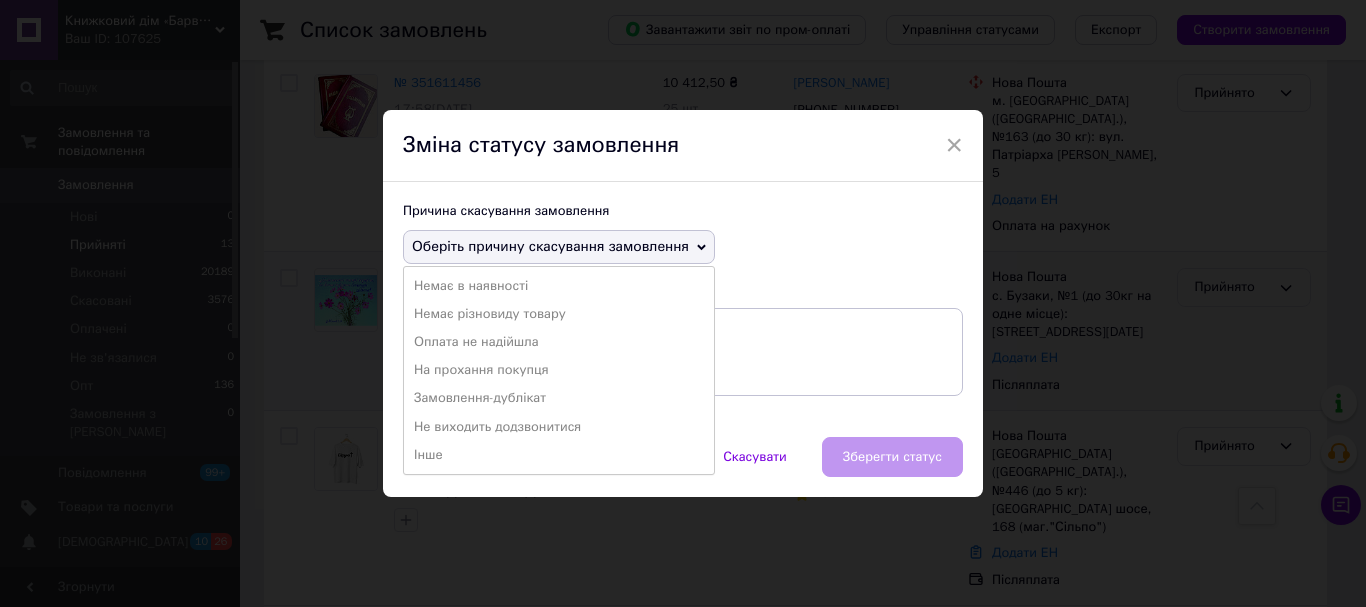drag, startPoint x: 468, startPoint y: 435, endPoint x: 536, endPoint y: 431, distance: 68.117546 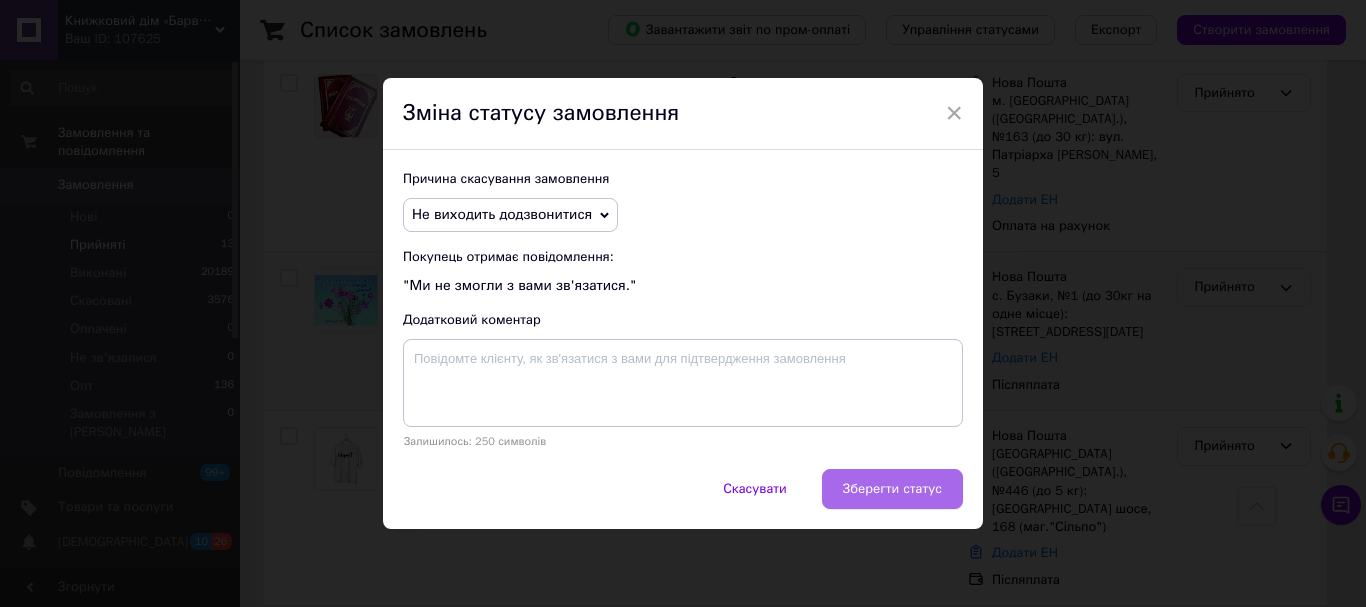 click on "Зберегти статус" at bounding box center (892, 489) 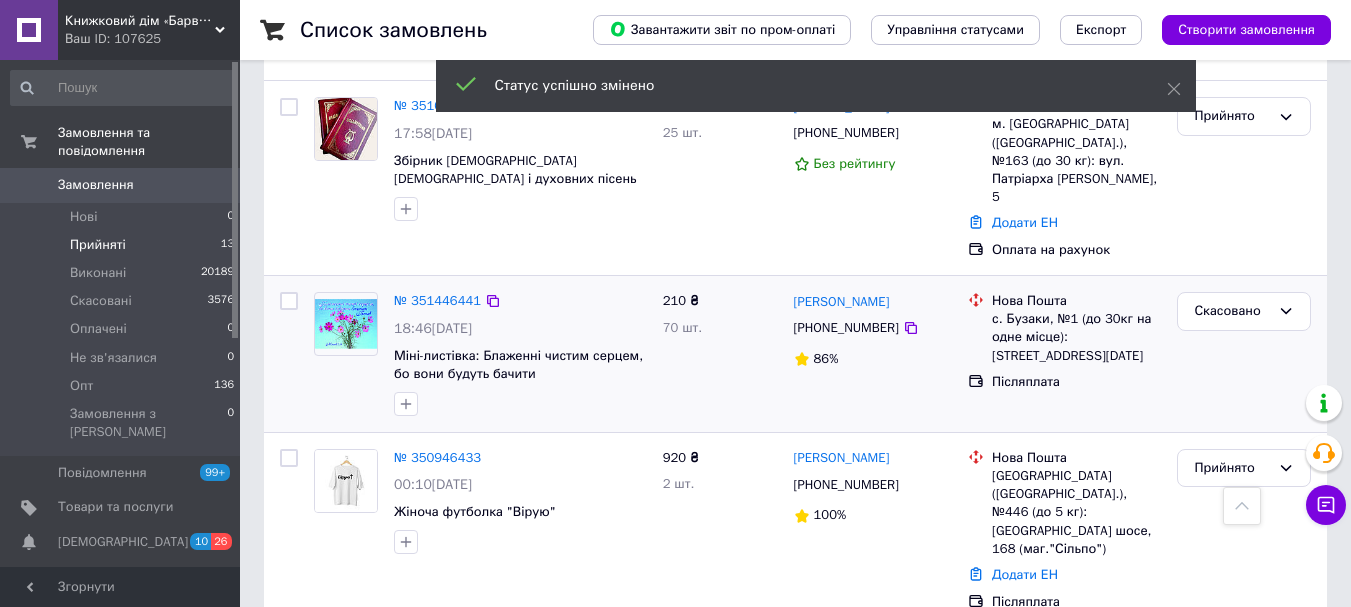 scroll, scrollTop: 2676, scrollLeft: 0, axis: vertical 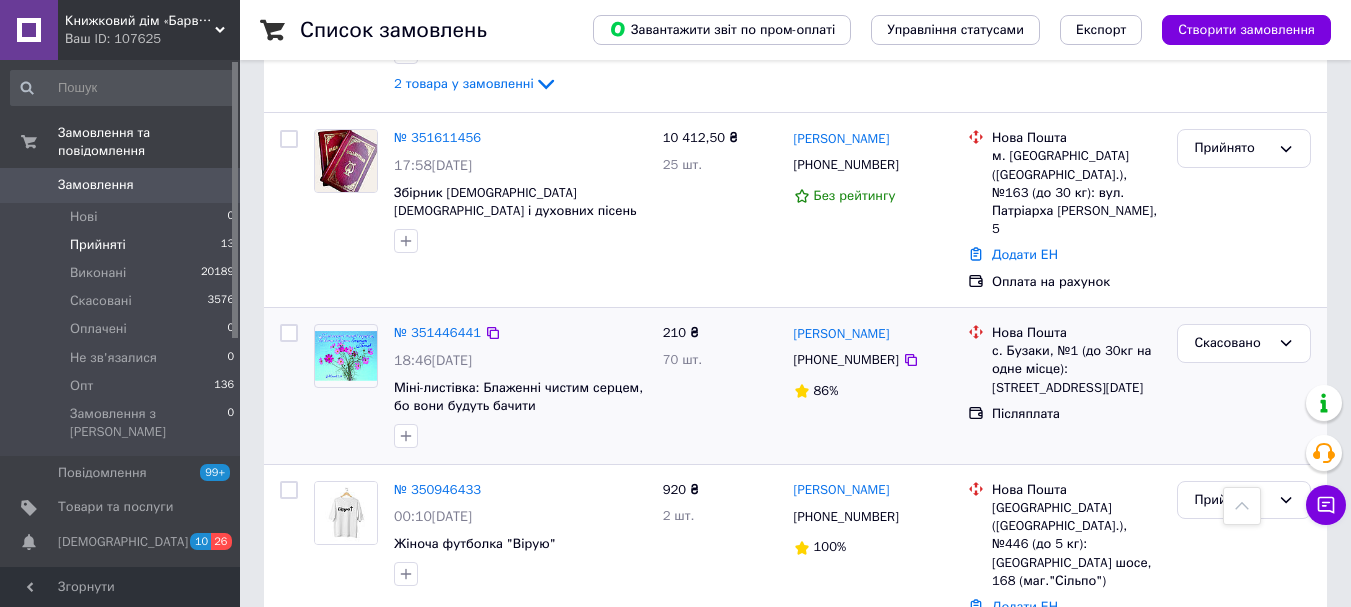 click on "Прийнято" at bounding box center (1232, 695) 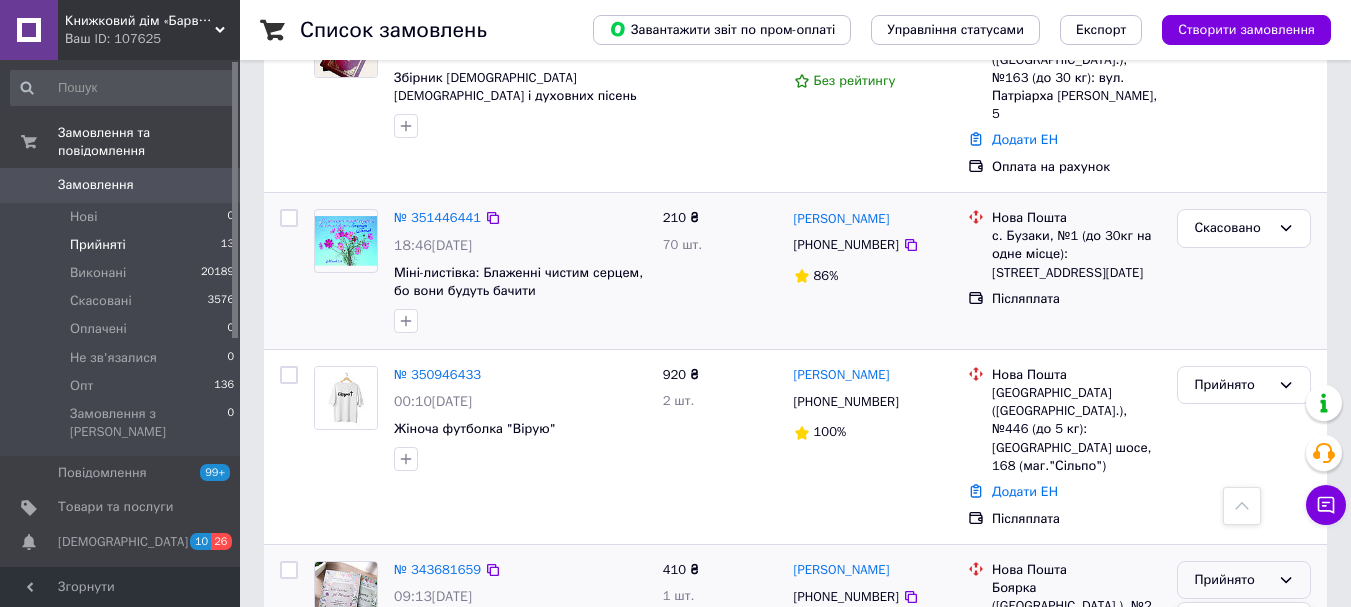 scroll, scrollTop: 2802, scrollLeft: 0, axis: vertical 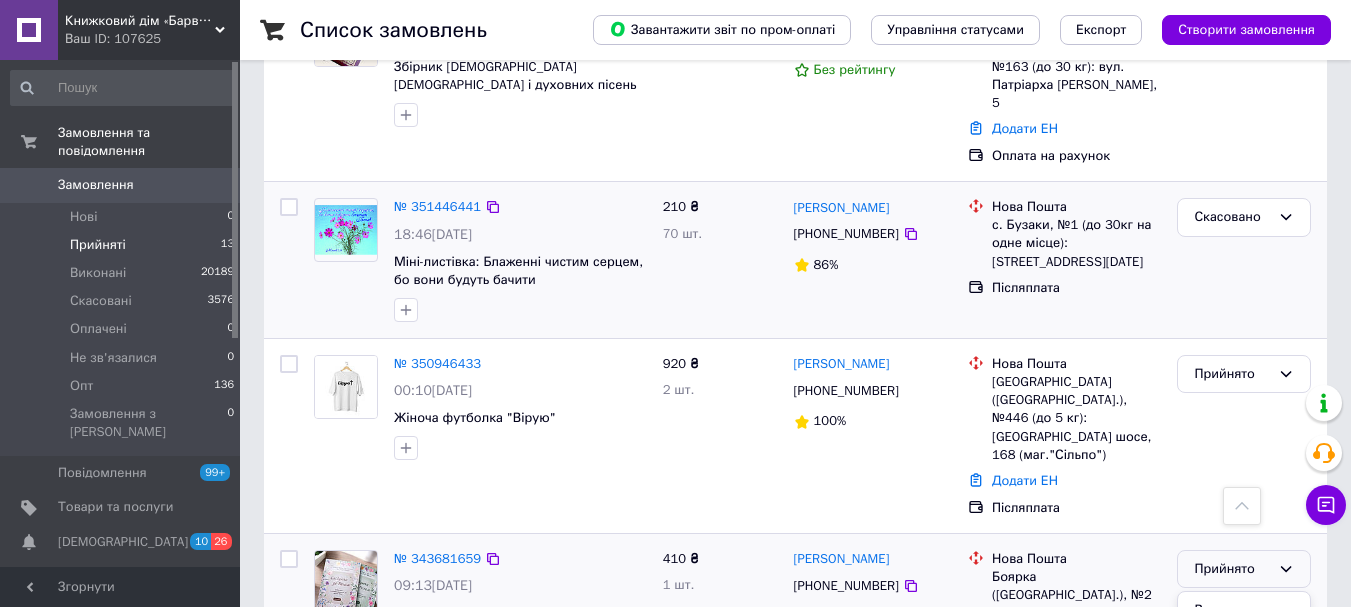 click on "Скасовано" at bounding box center [1244, 647] 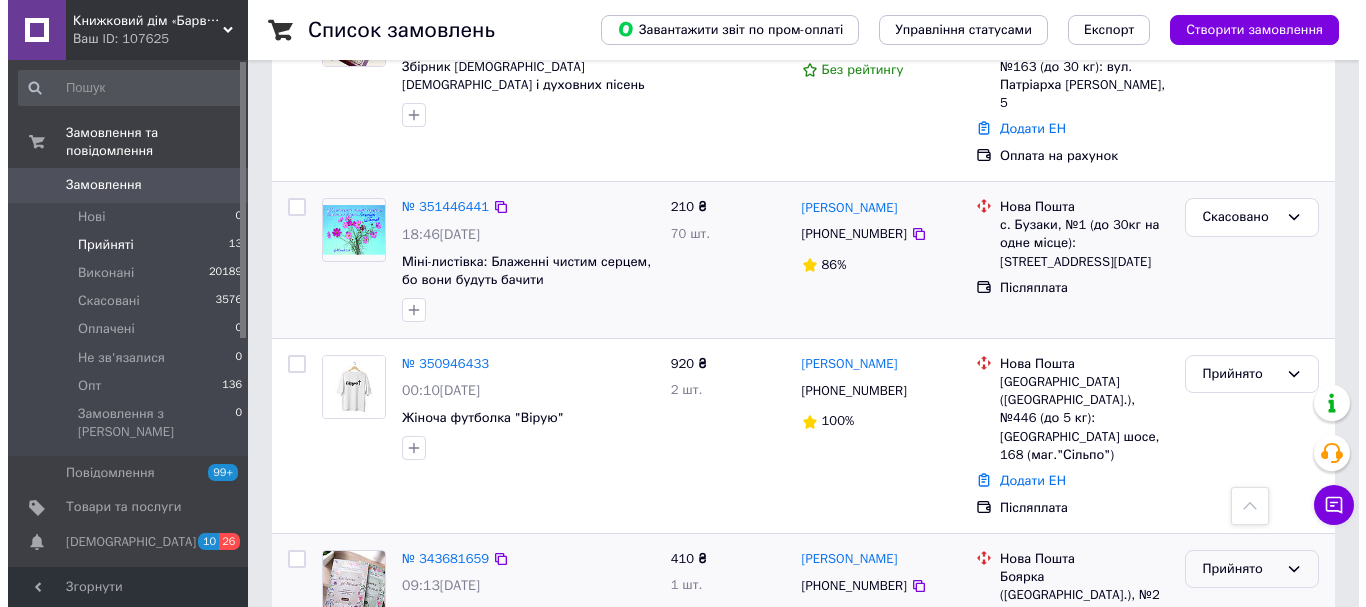 scroll, scrollTop: 2776, scrollLeft: 0, axis: vertical 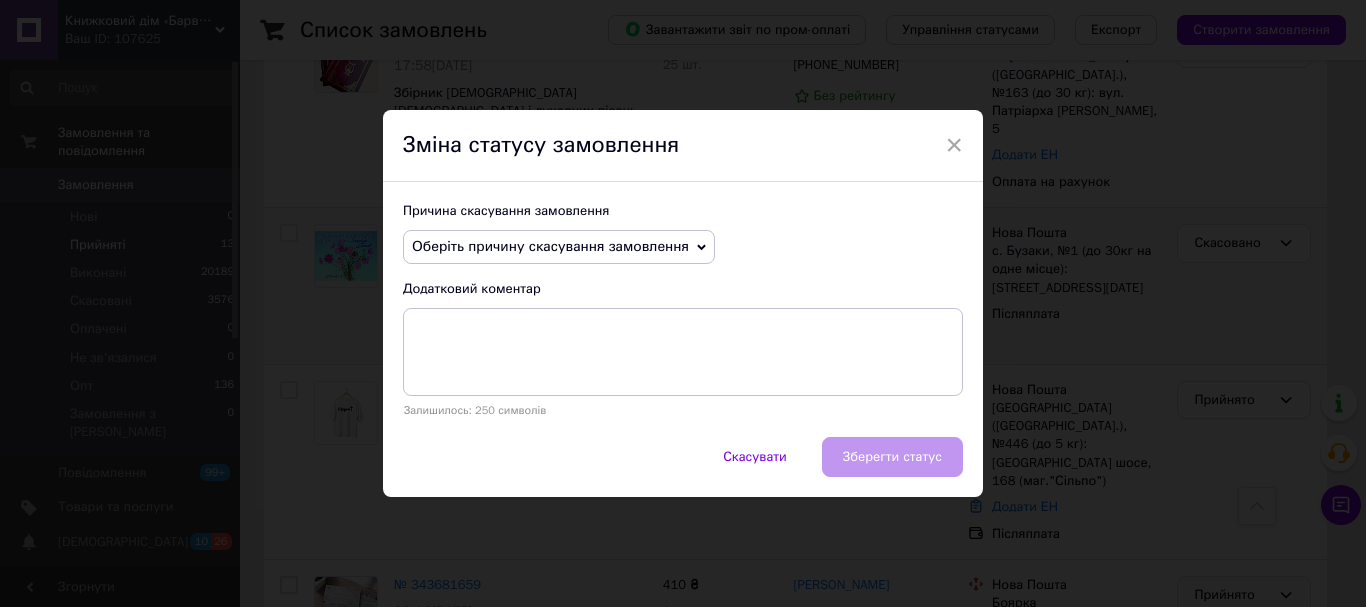 click on "Оберіть причину скасування замовлення" at bounding box center (559, 247) 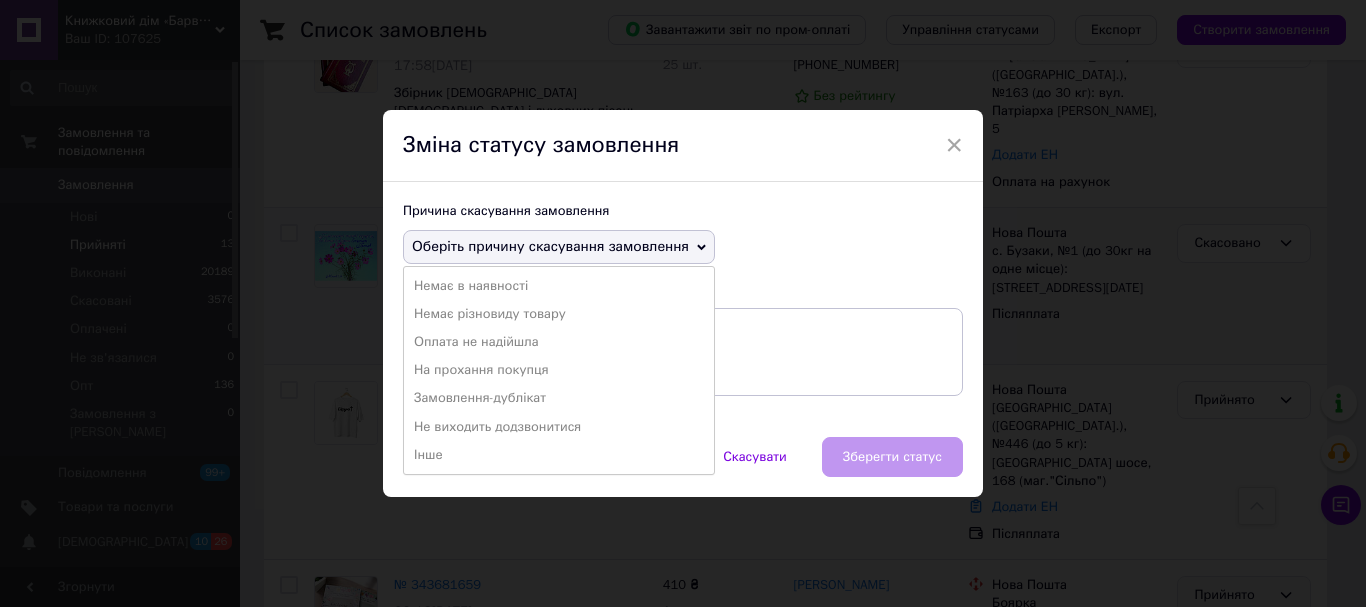 drag, startPoint x: 534, startPoint y: 398, endPoint x: 647, endPoint y: 412, distance: 113.86395 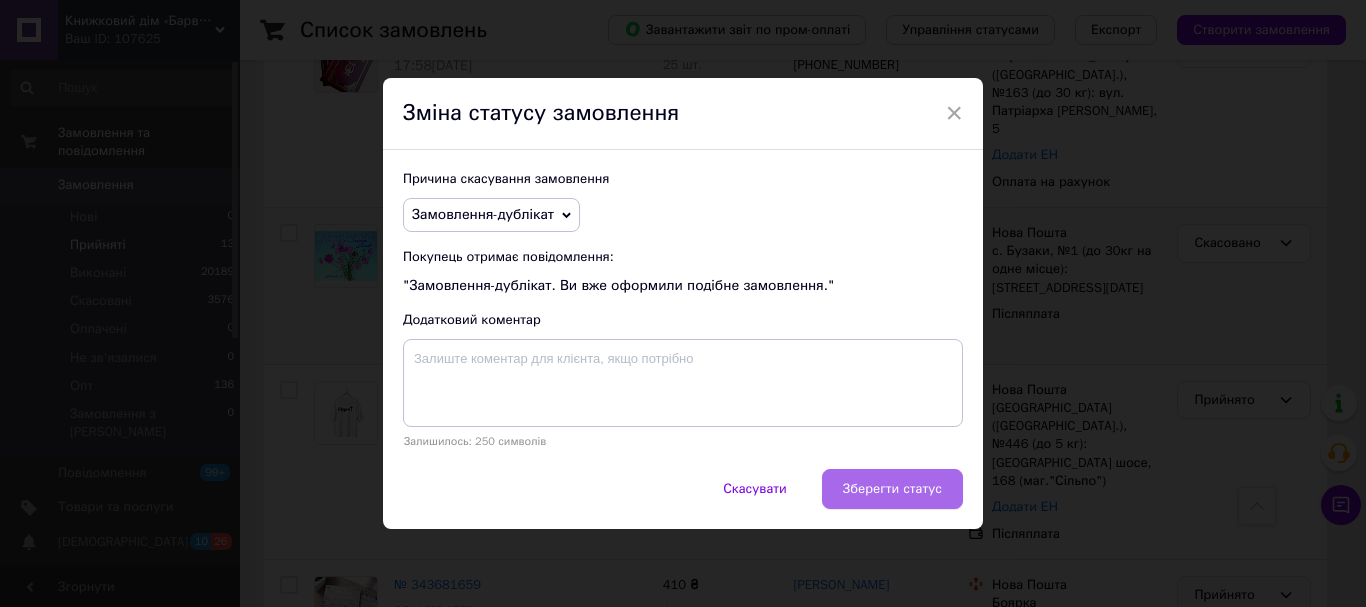 click on "Зберегти статус" at bounding box center [892, 489] 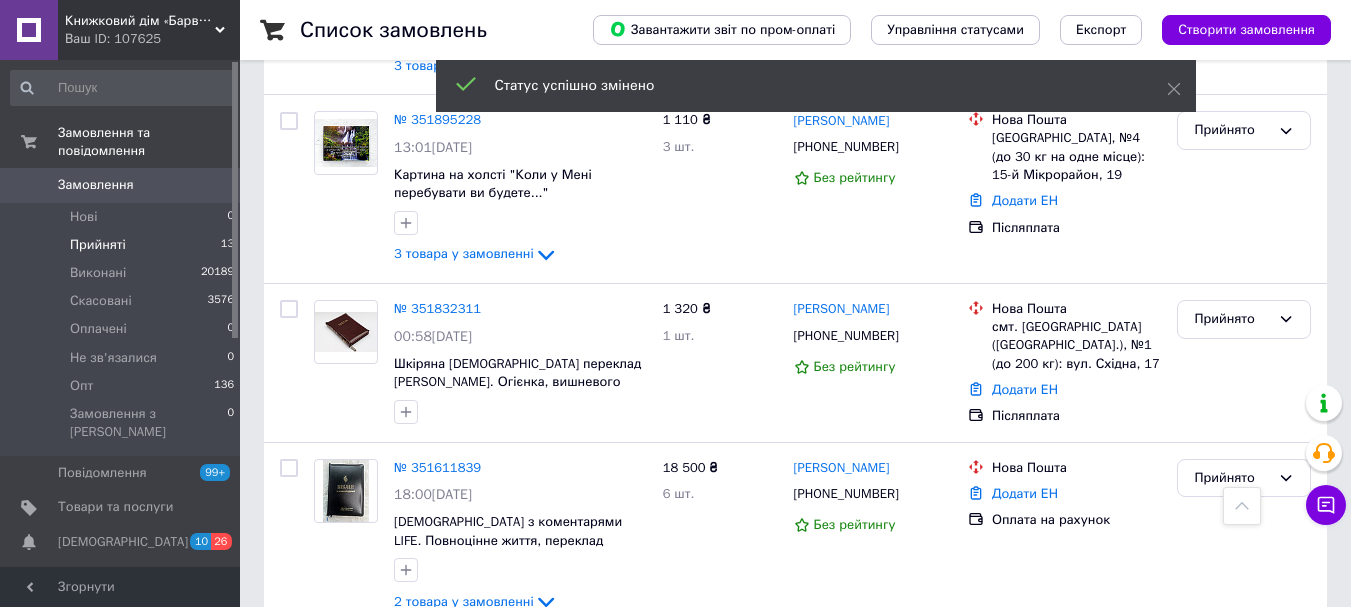 scroll, scrollTop: 1958, scrollLeft: 0, axis: vertical 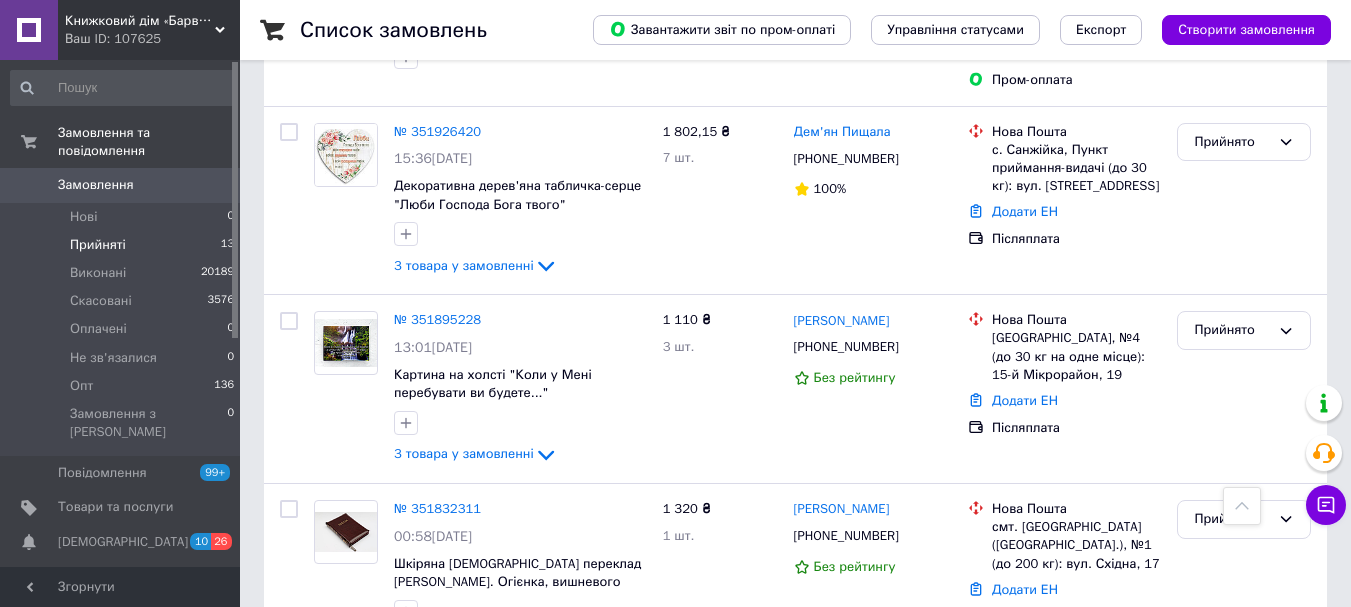 click on "Прийняті" at bounding box center (98, 245) 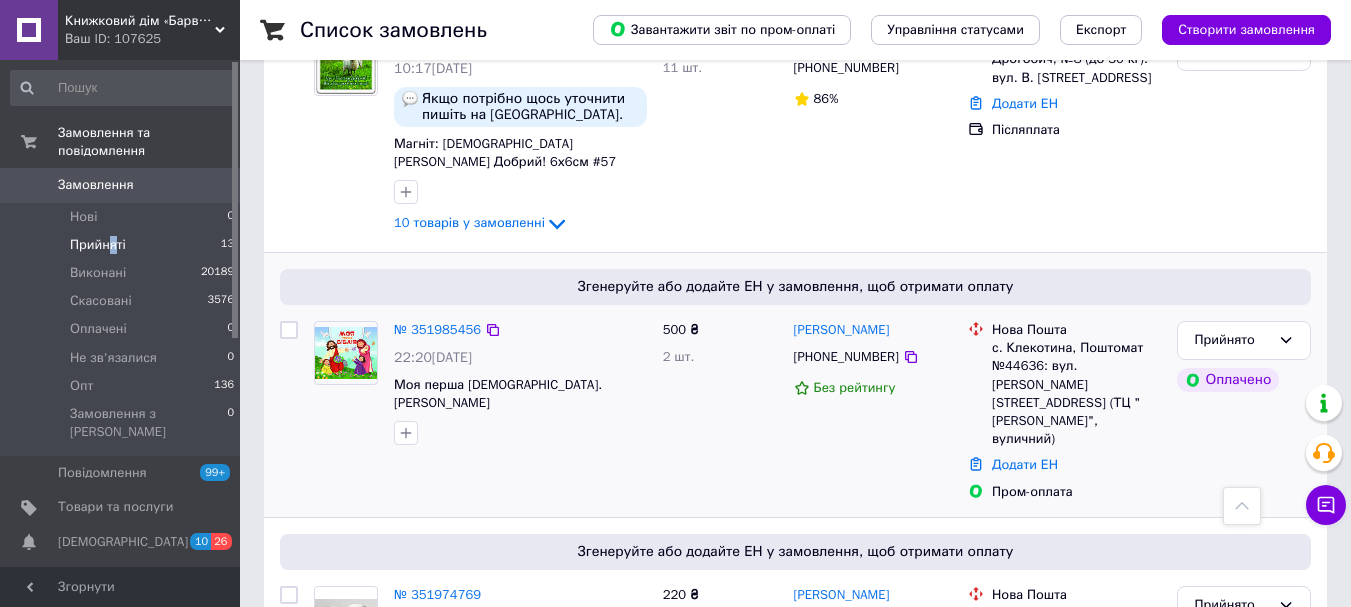 scroll, scrollTop: 1358, scrollLeft: 0, axis: vertical 